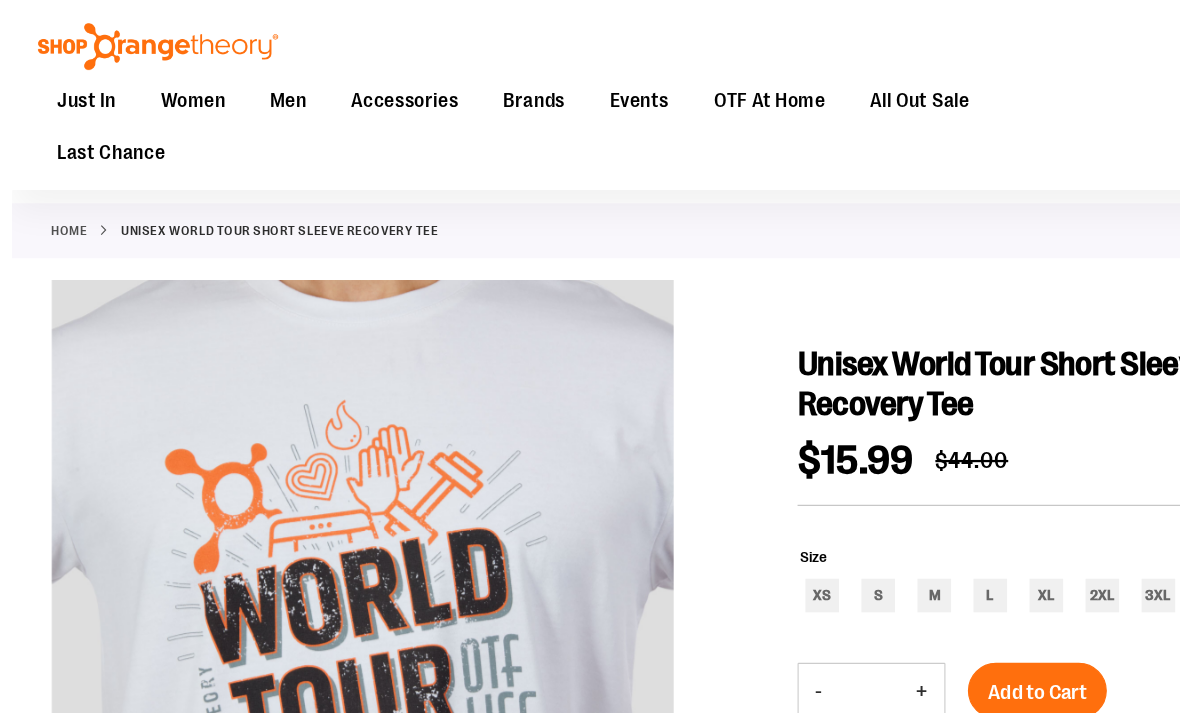 scroll, scrollTop: 0, scrollLeft: 0, axis: both 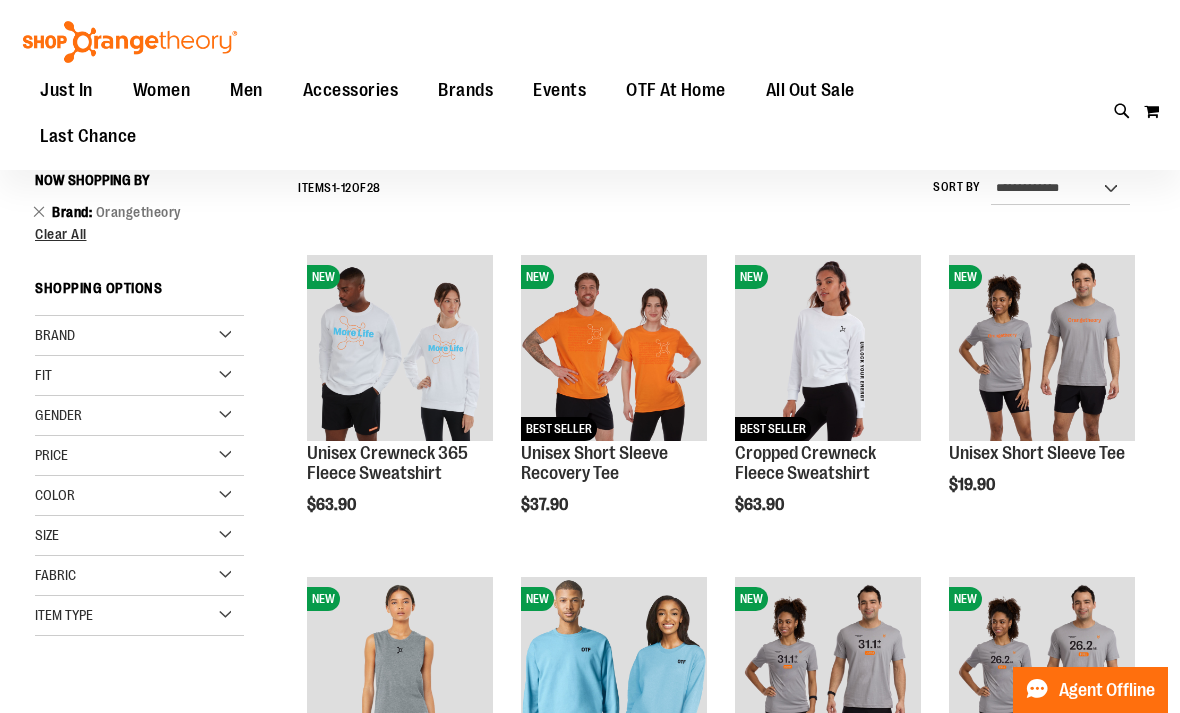 click on "Toggle Nav
Search
Popular Suggestions
Advanced Search" at bounding box center [590, 85] 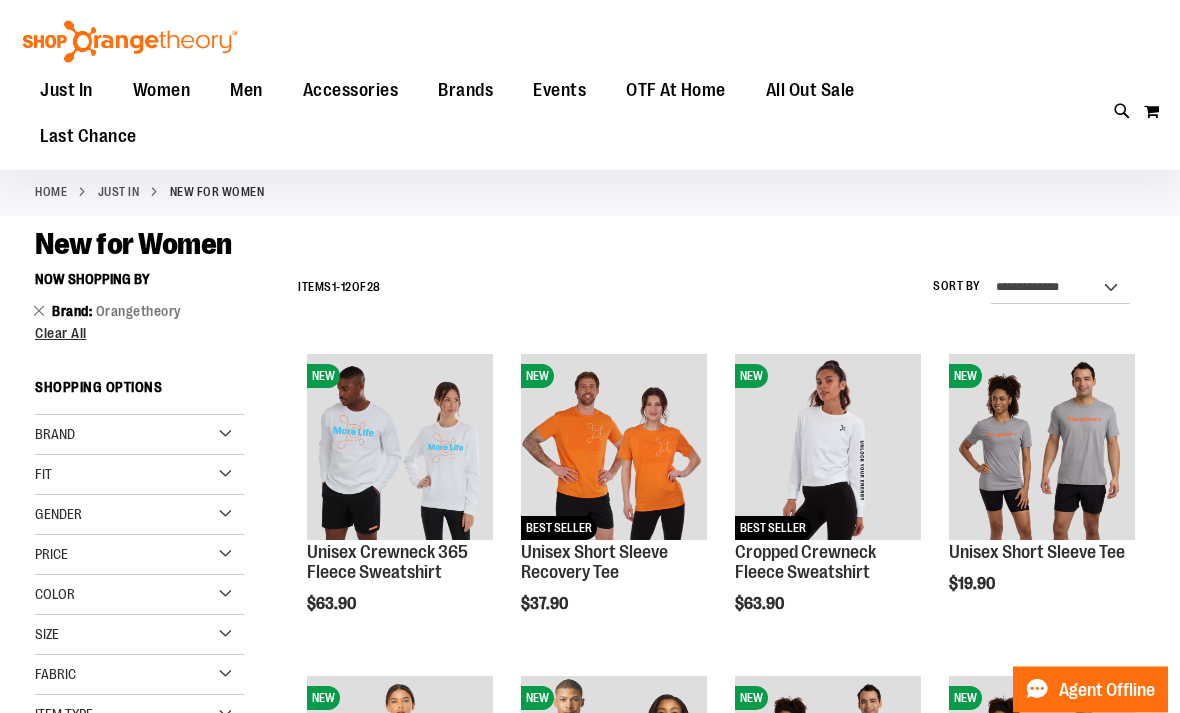 scroll, scrollTop: 0, scrollLeft: 0, axis: both 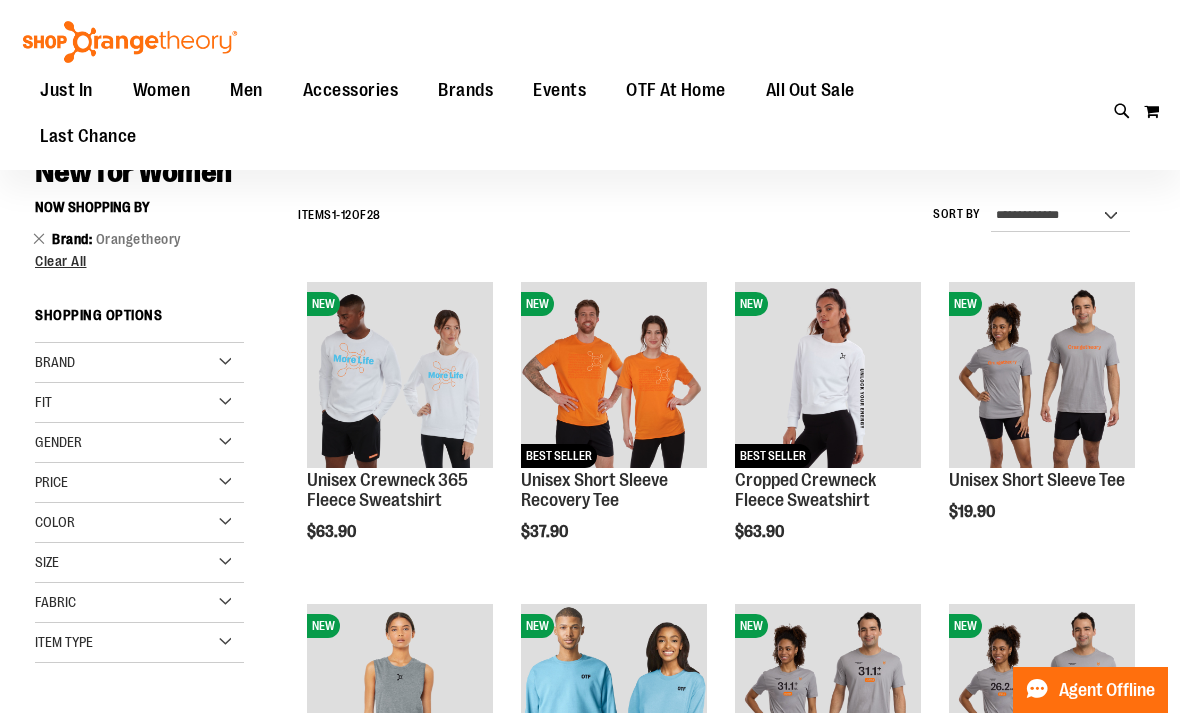 click on "Brand" at bounding box center (139, 363) 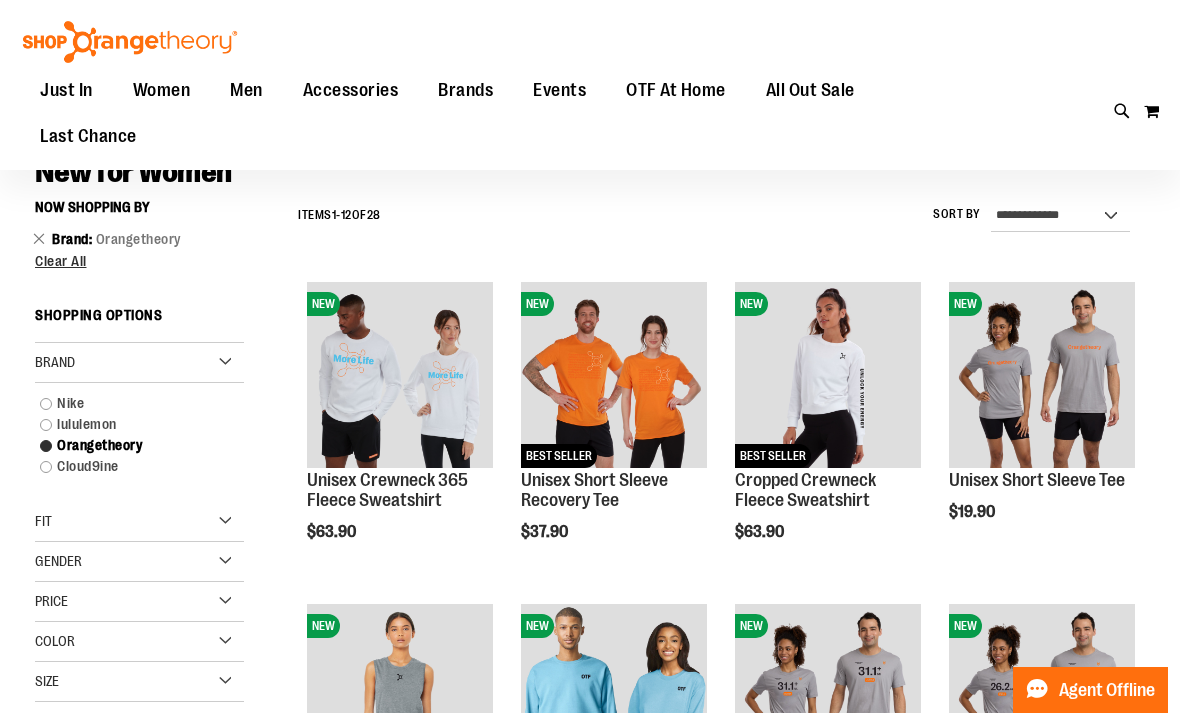 click on "lululemon" at bounding box center [130, 424] 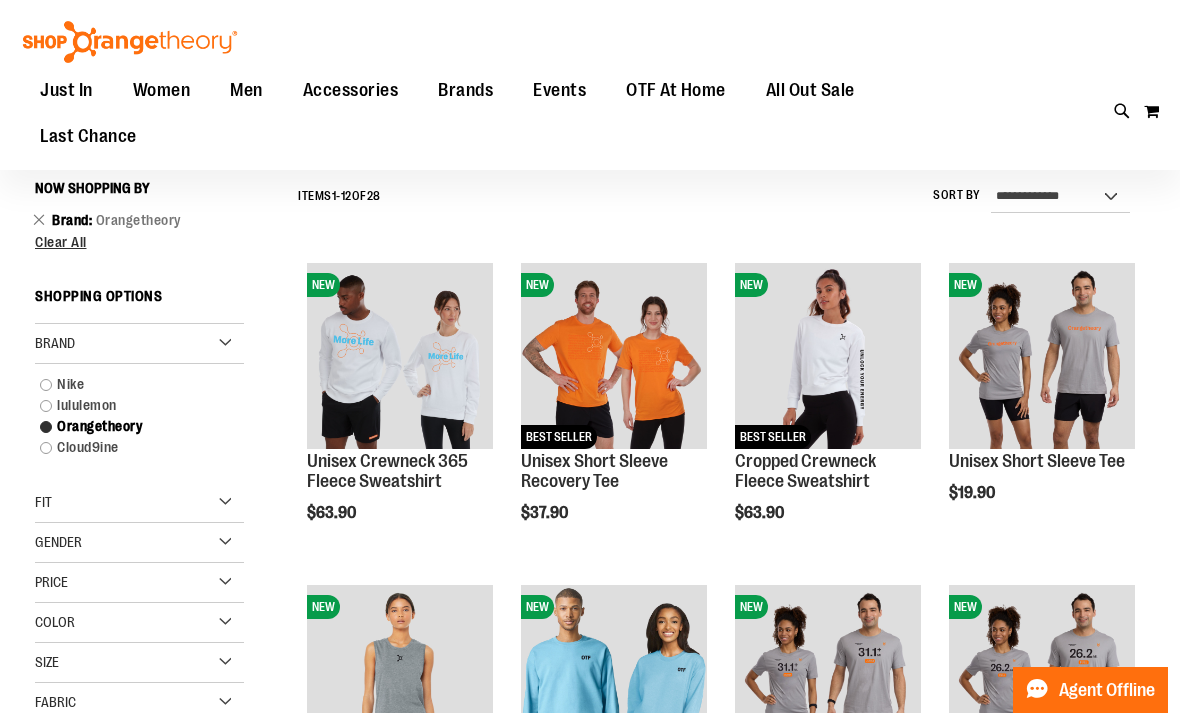 scroll, scrollTop: 135, scrollLeft: 0, axis: vertical 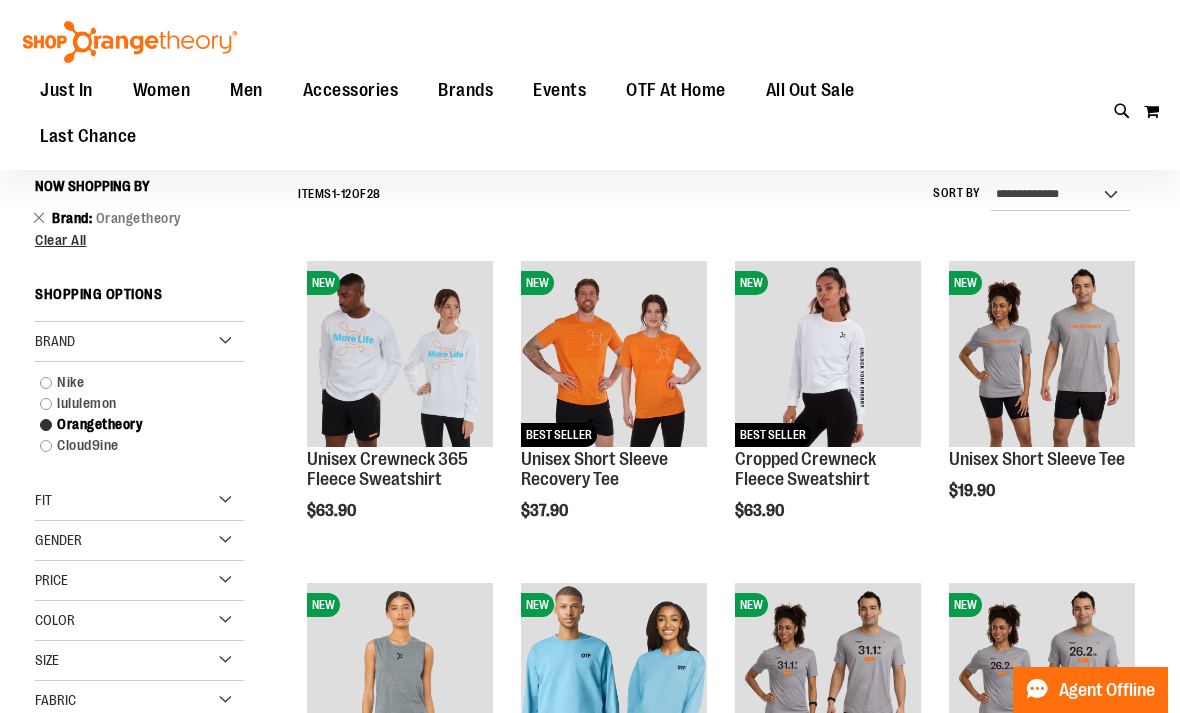 click on "lululemon" at bounding box center [130, 403] 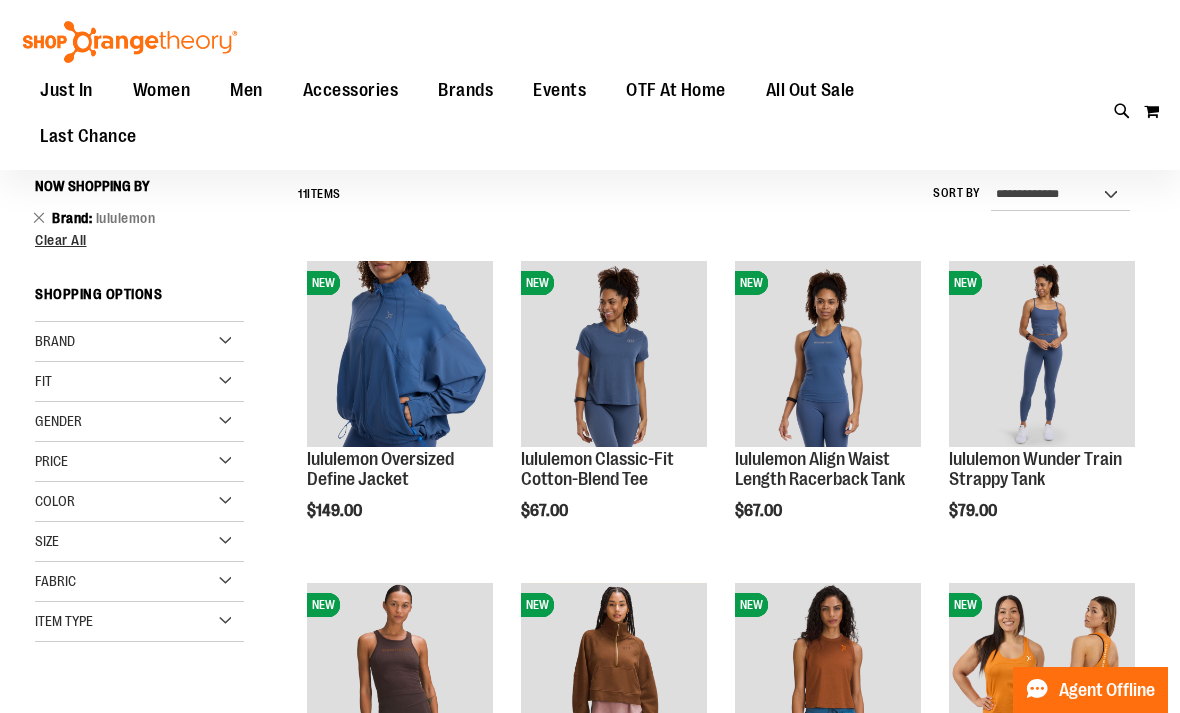 click on "Gender" at bounding box center [139, 422] 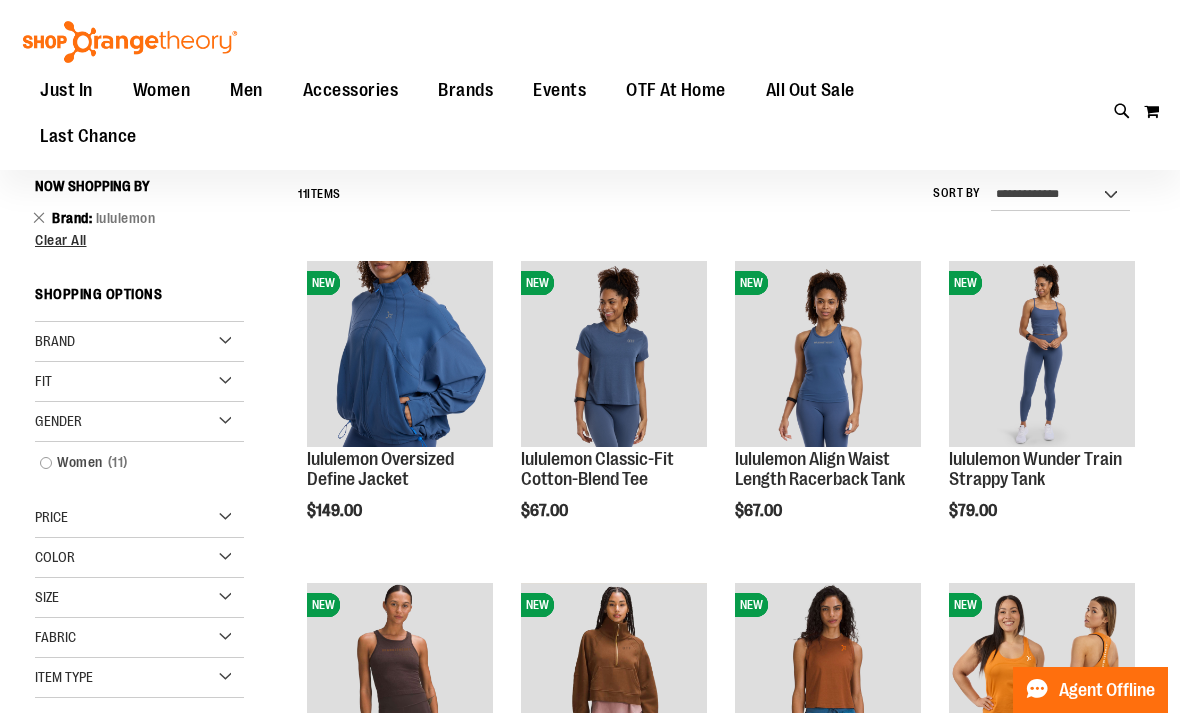 click on "Women                                             11
items" at bounding box center (130, 462) 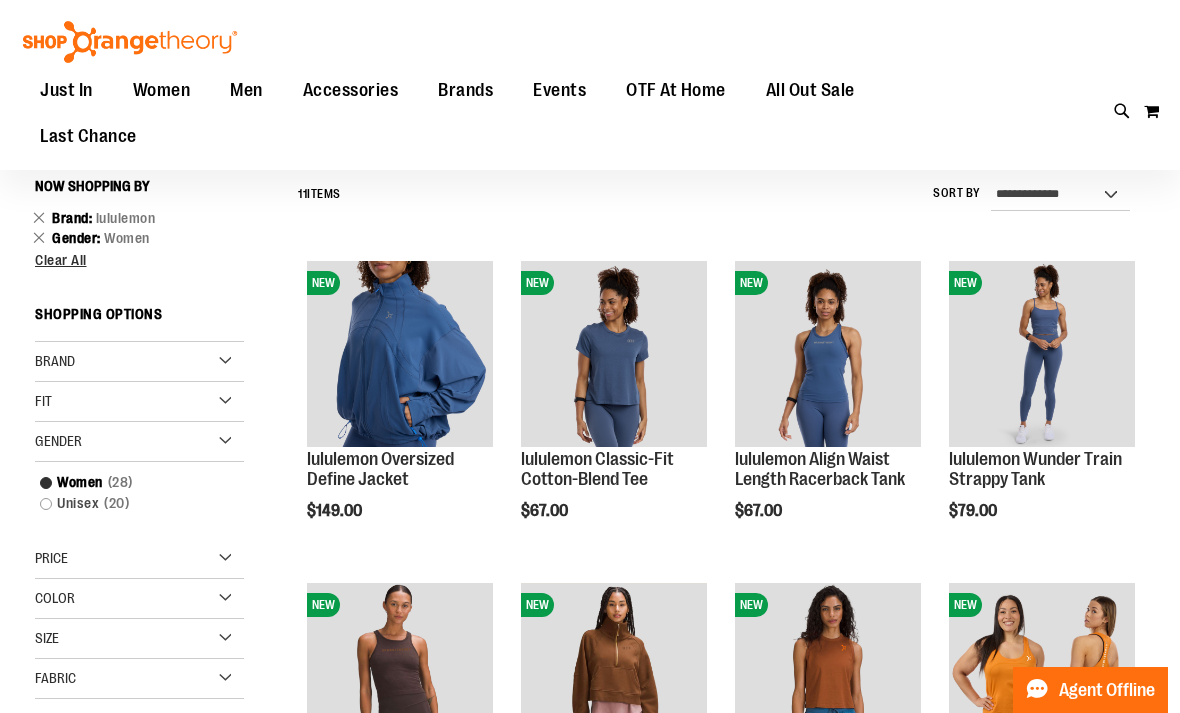click on "Quickview" at bounding box center (782, 724) 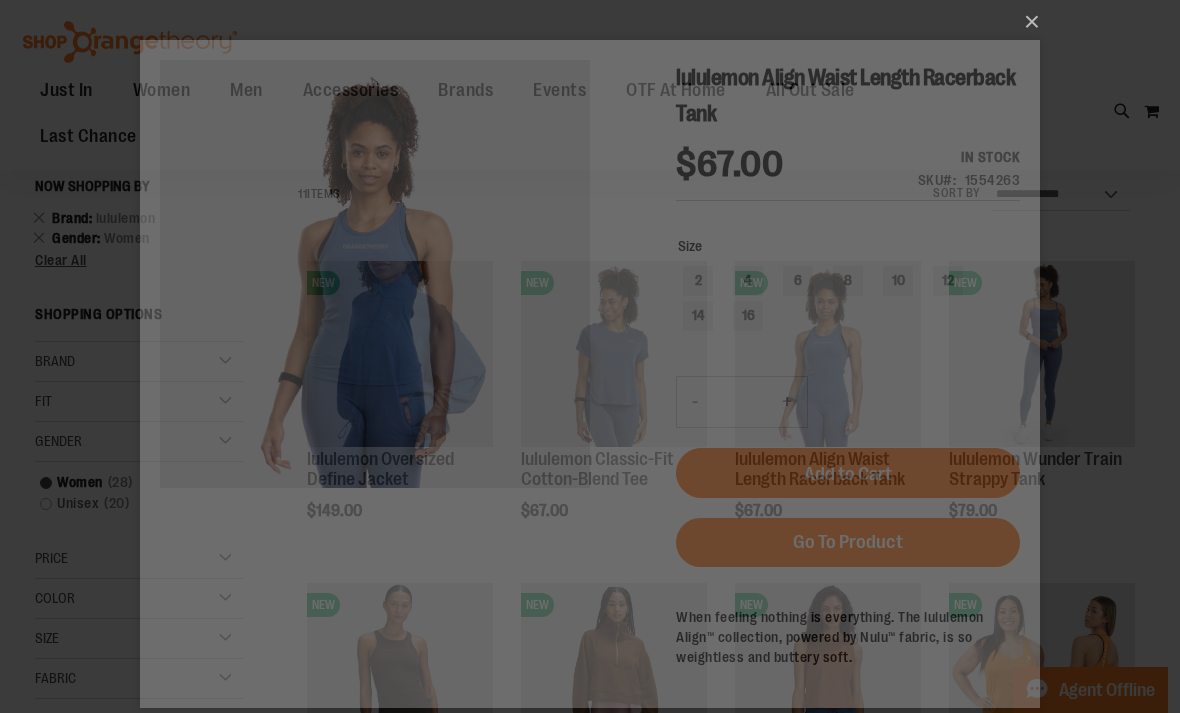 scroll, scrollTop: 0, scrollLeft: 0, axis: both 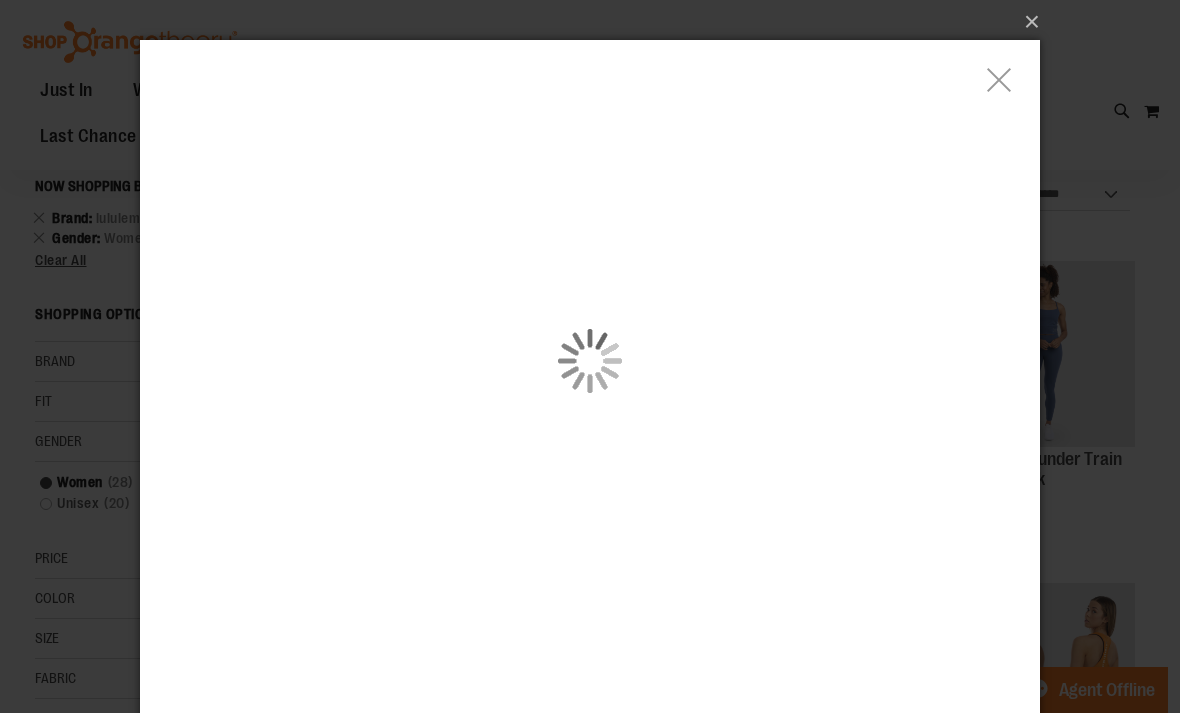 click at bounding box center (590, 360) 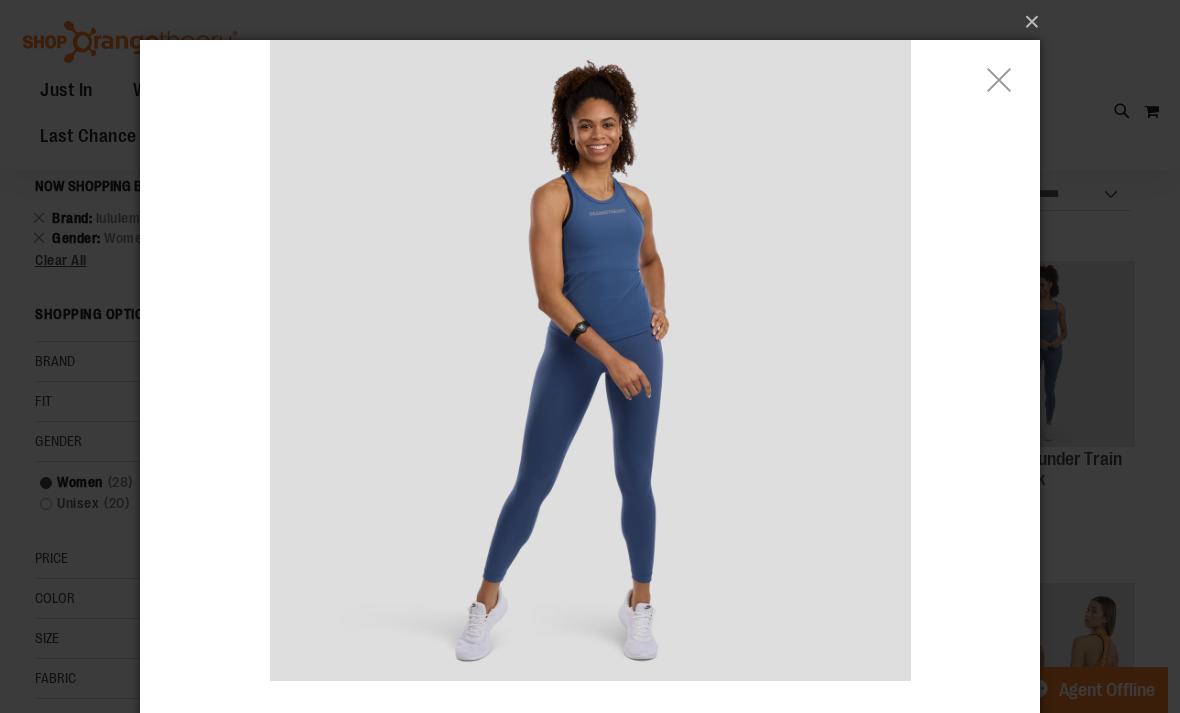 click on "lululemon Align Waist Length Racerback Tank" at bounding box center [848, 96] 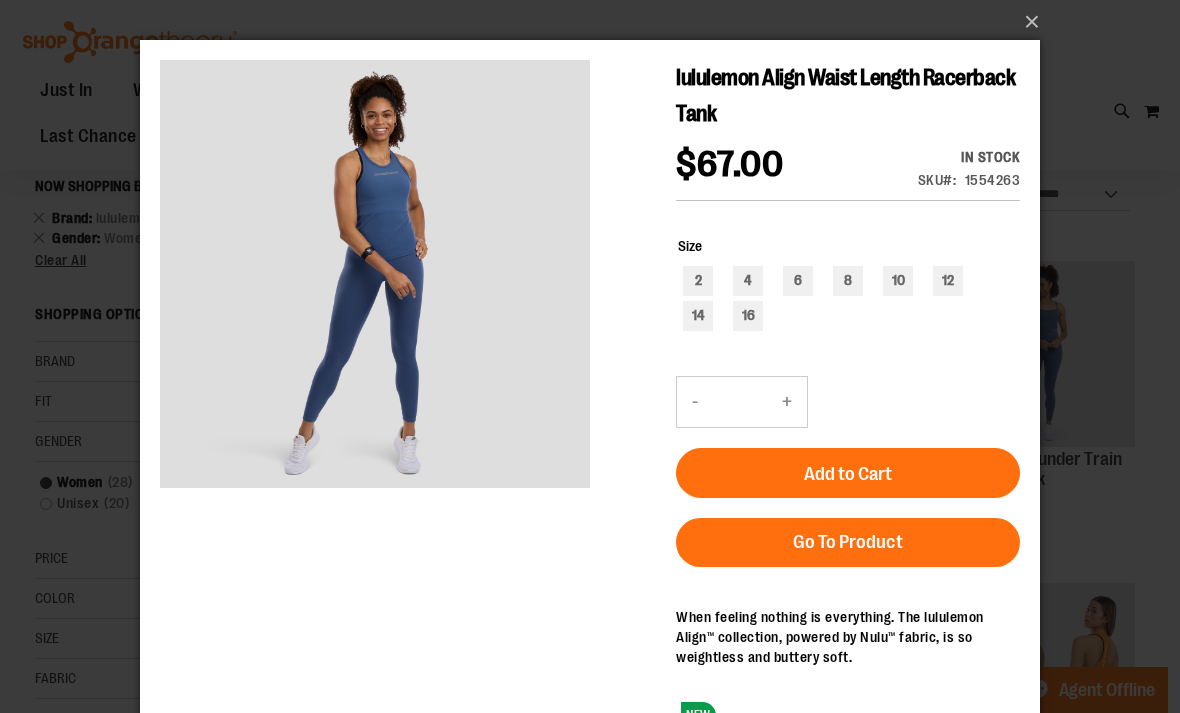 click on "×" at bounding box center (596, 22) 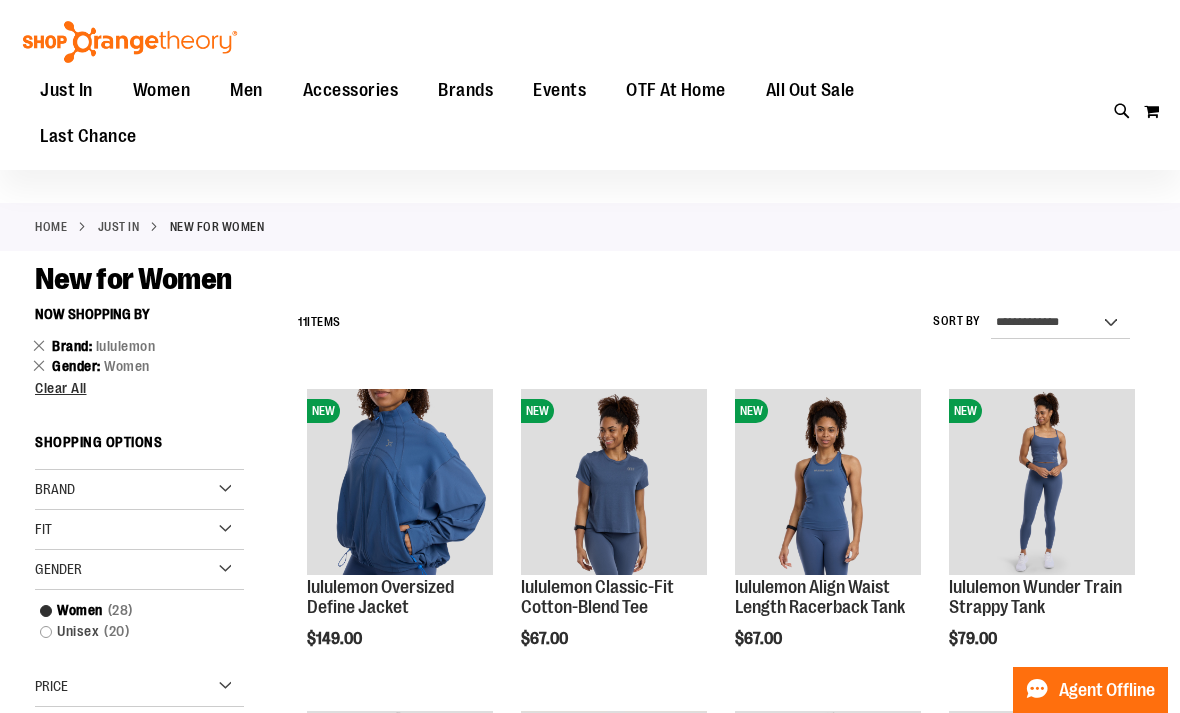scroll, scrollTop: 0, scrollLeft: 0, axis: both 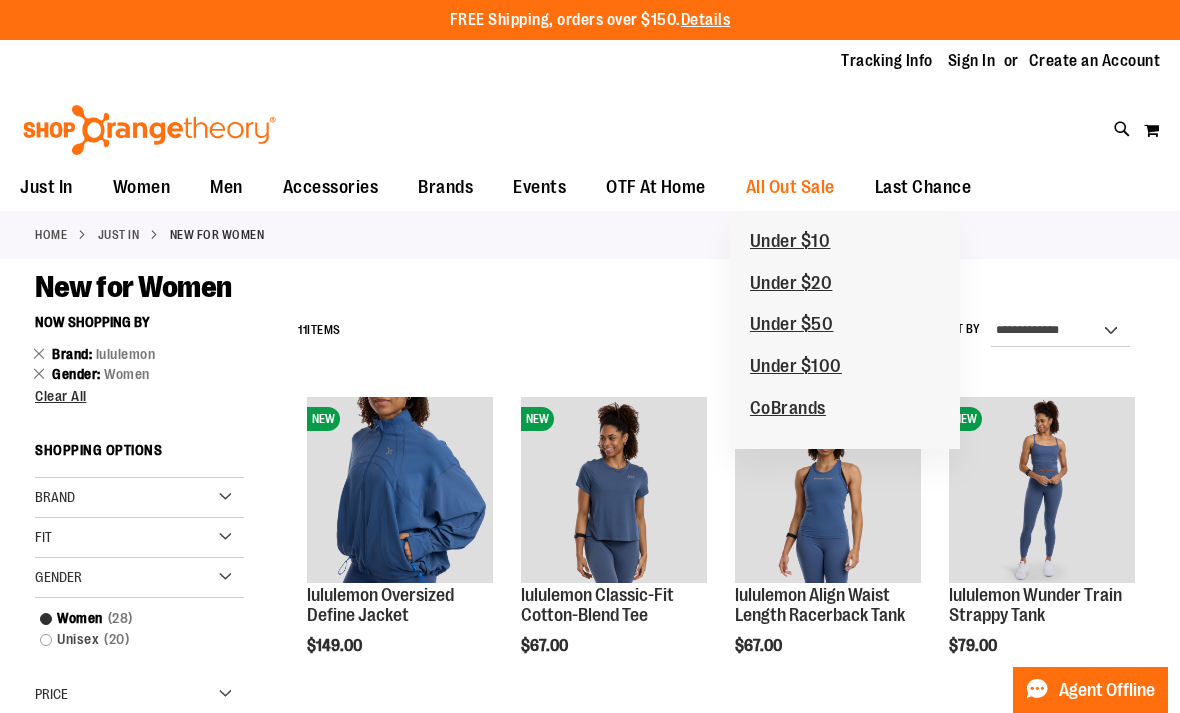 click on "CoBrands" at bounding box center (788, 410) 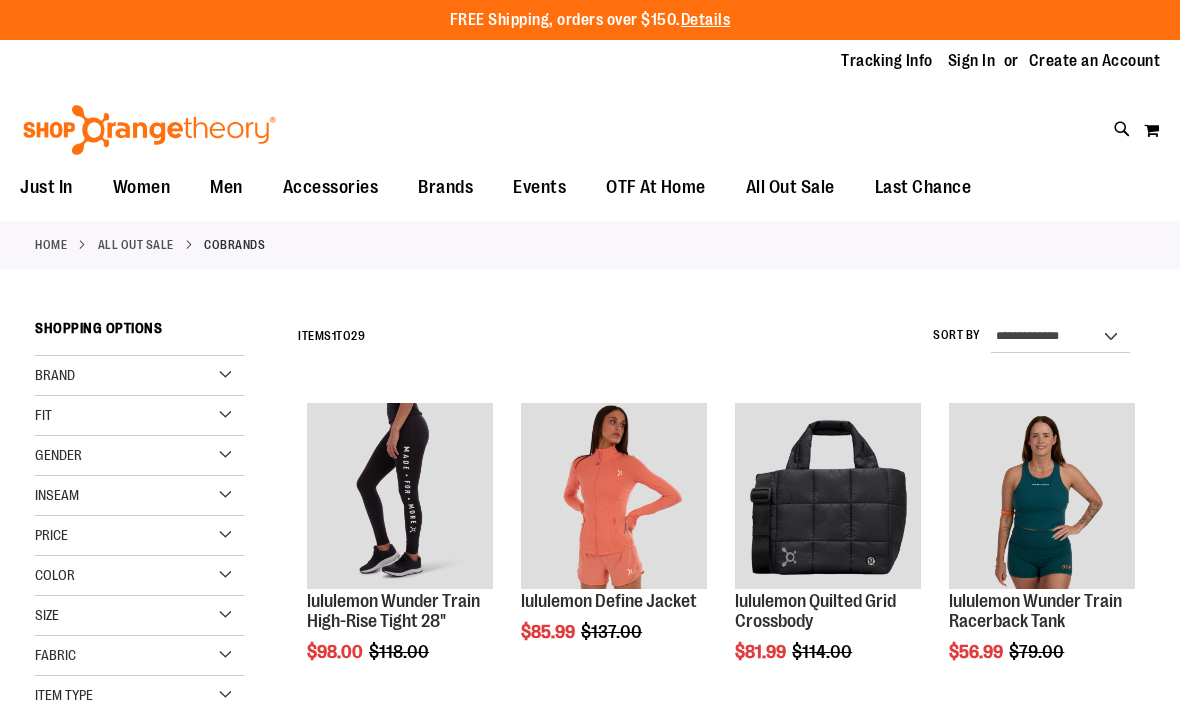 scroll, scrollTop: 0, scrollLeft: 0, axis: both 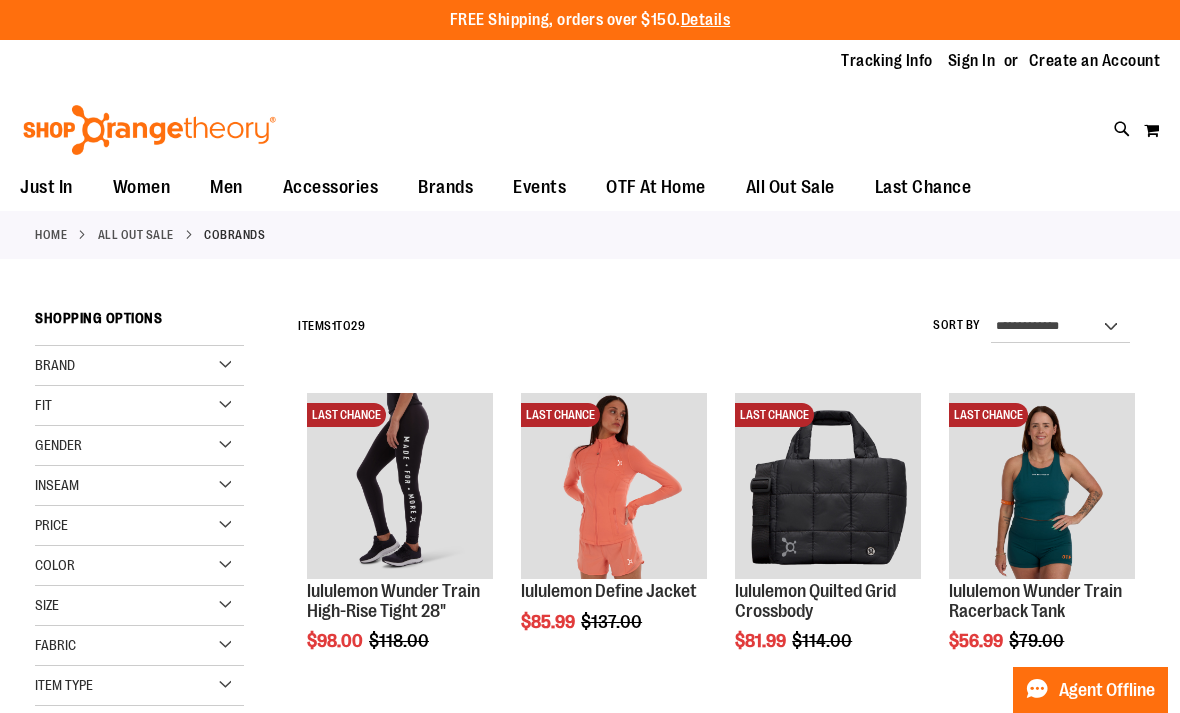 click at bounding box center [1042, 486] 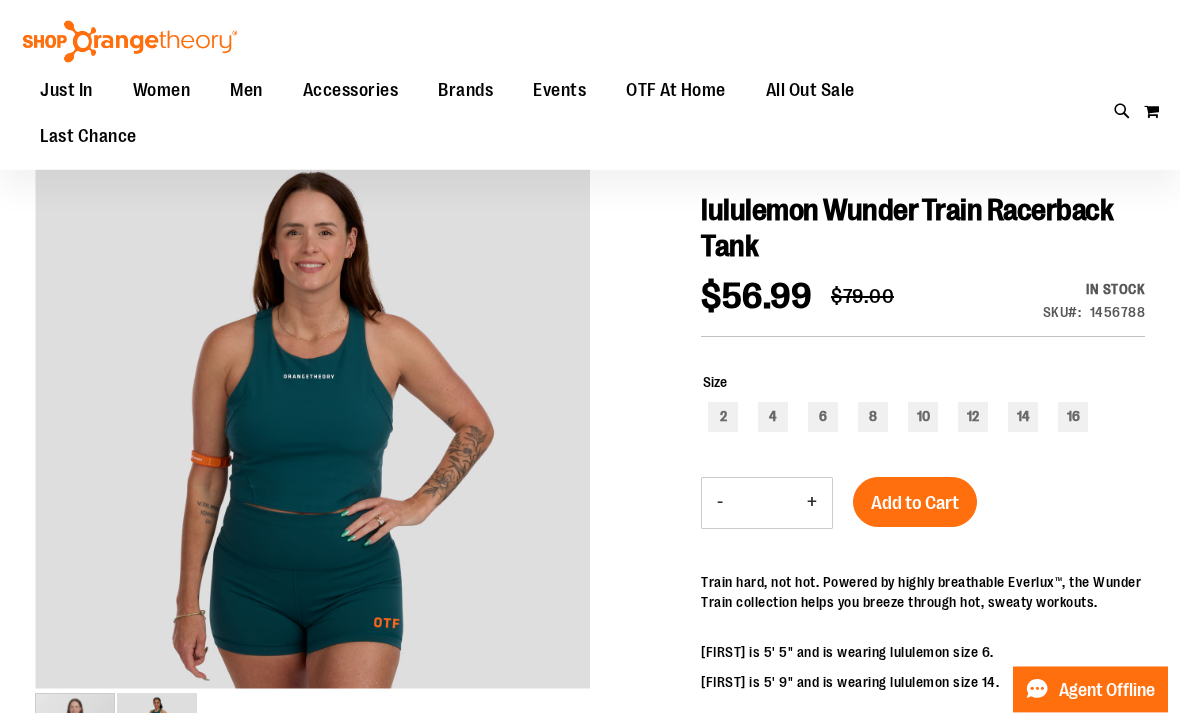 scroll, scrollTop: 143, scrollLeft: 0, axis: vertical 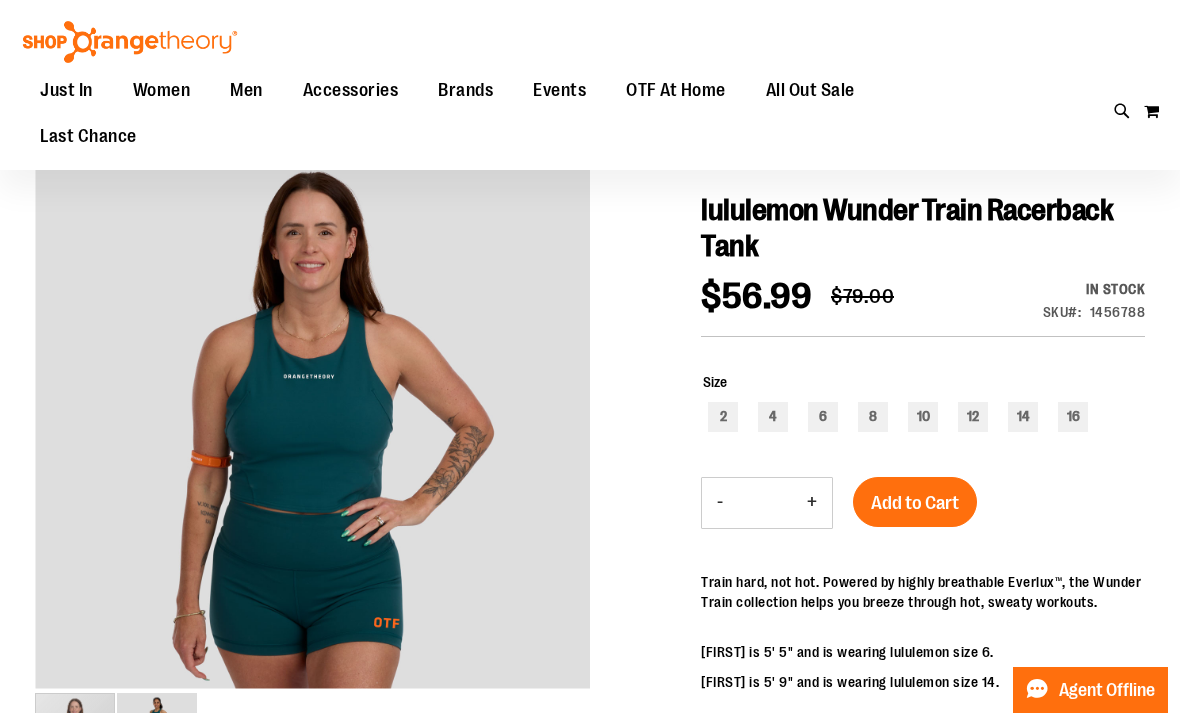click at bounding box center (157, 733) 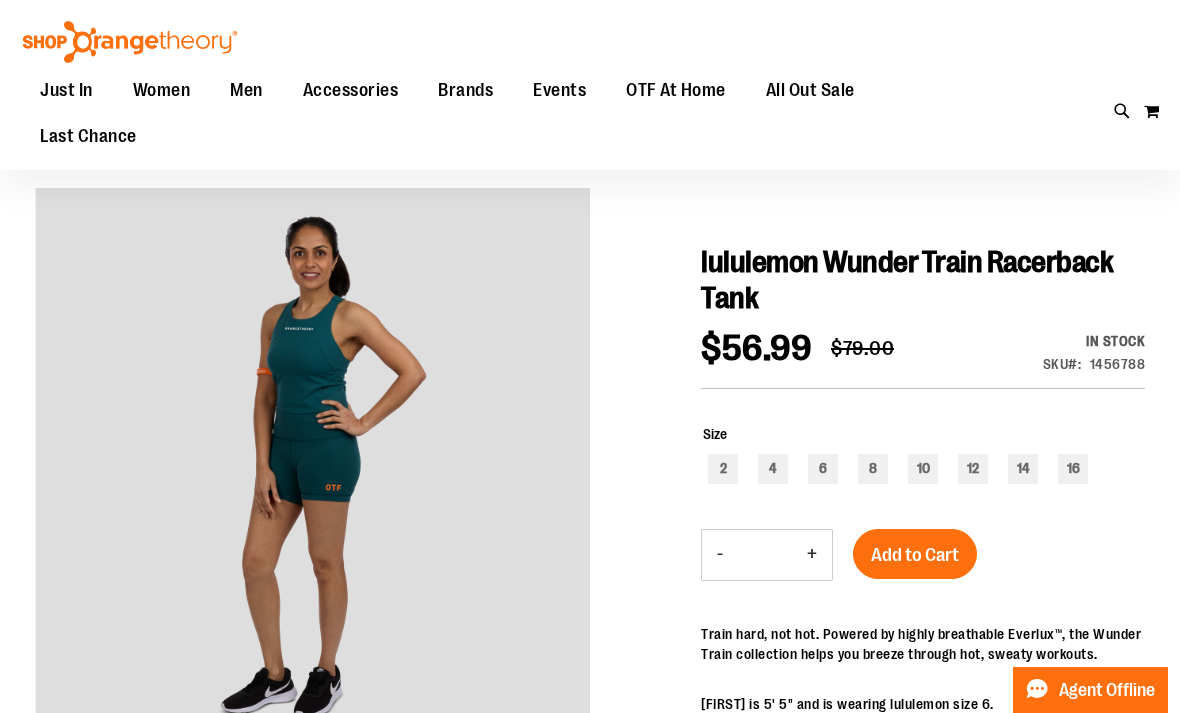 scroll, scrollTop: 0, scrollLeft: 0, axis: both 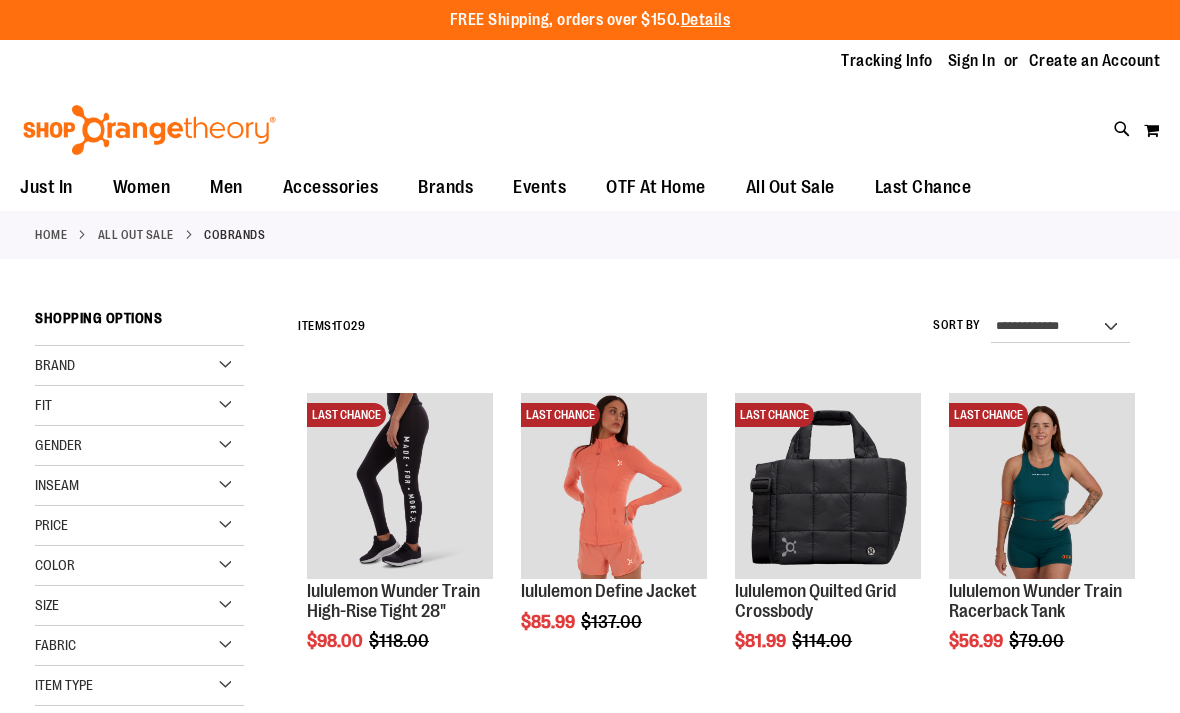 click on "Brand" at bounding box center (139, 366) 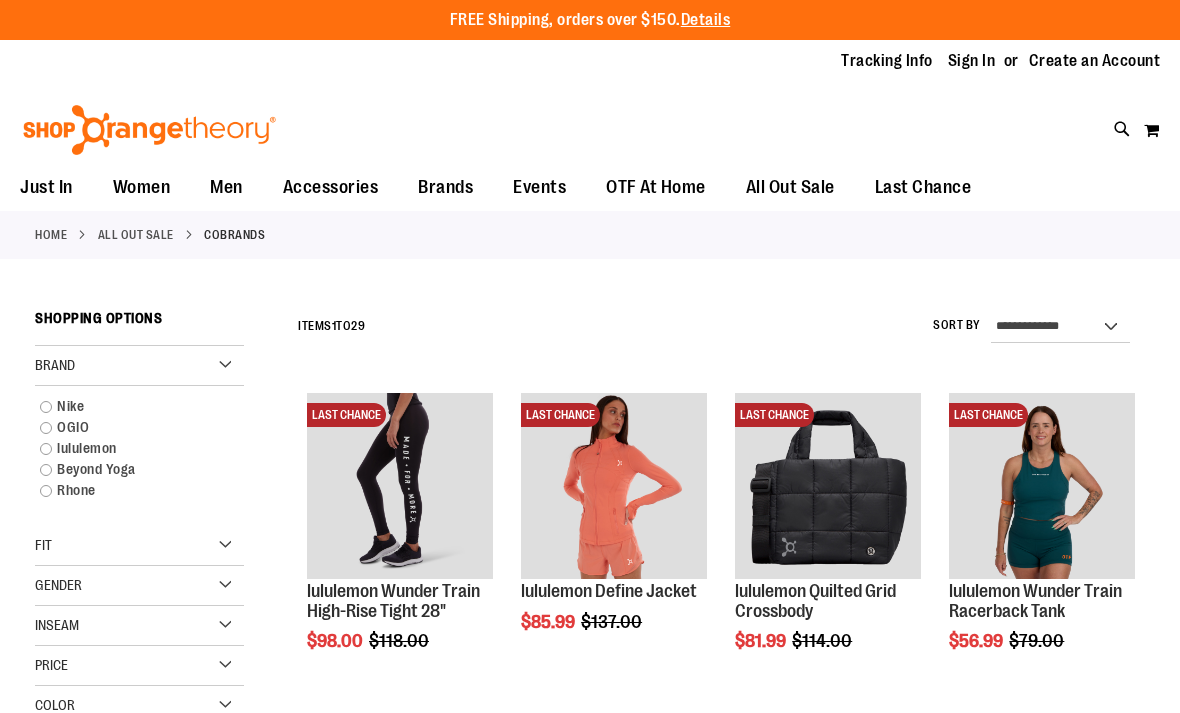 click on "lululemon" at bounding box center [130, 448] 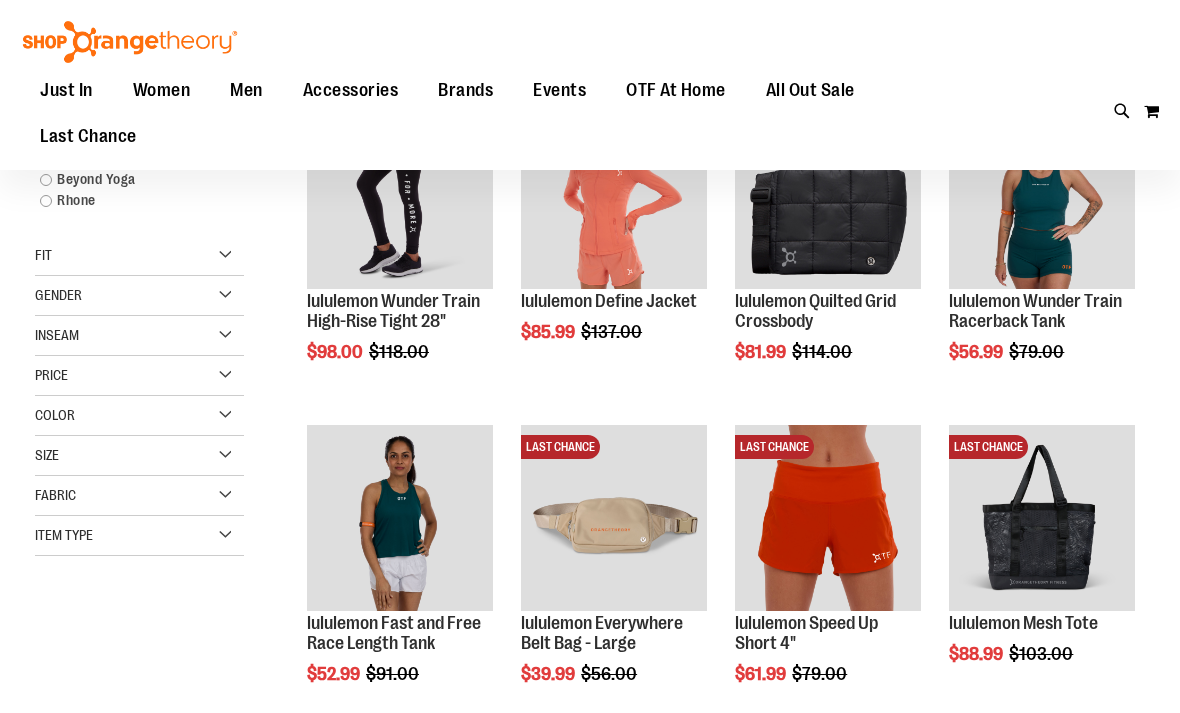 scroll, scrollTop: 300, scrollLeft: 0, axis: vertical 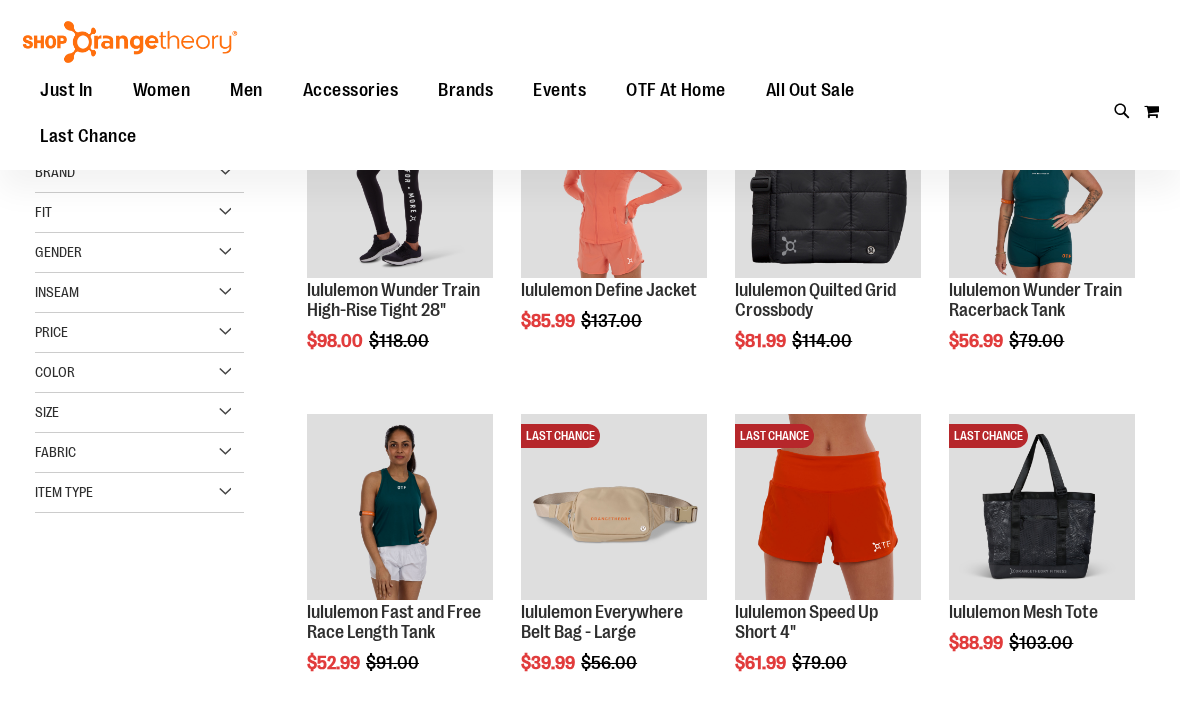 click on "Gender" at bounding box center [139, 253] 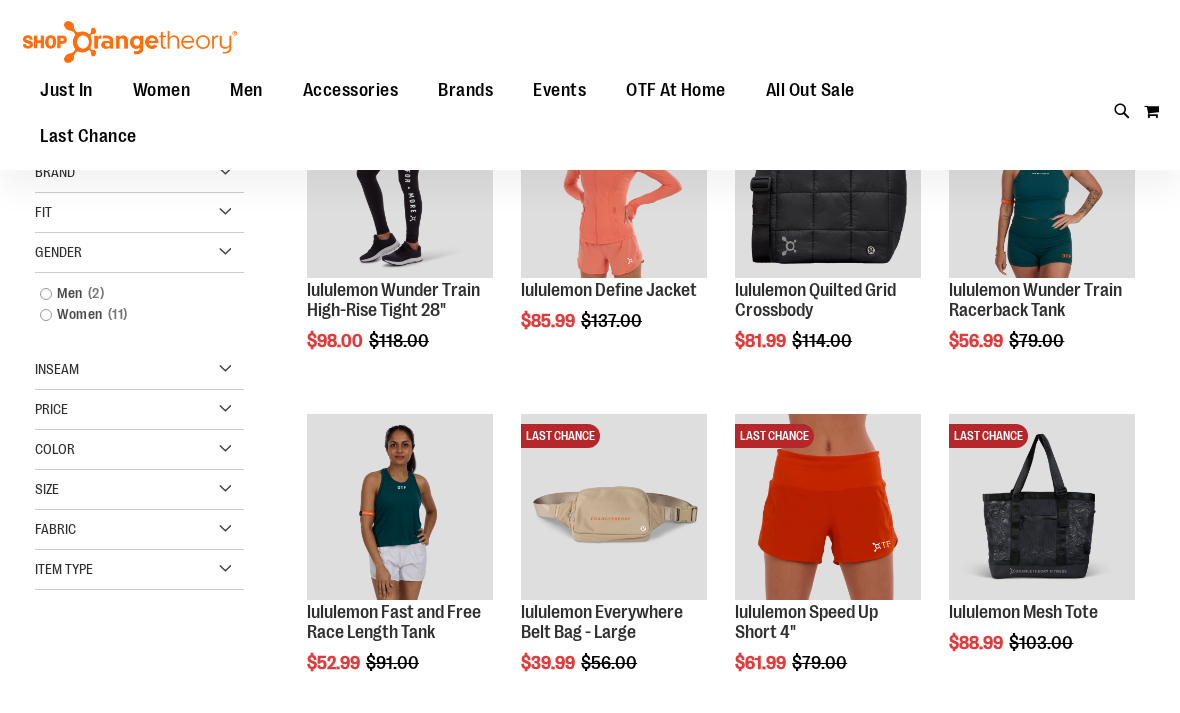 click on "Women                                             11
items" at bounding box center (130, 314) 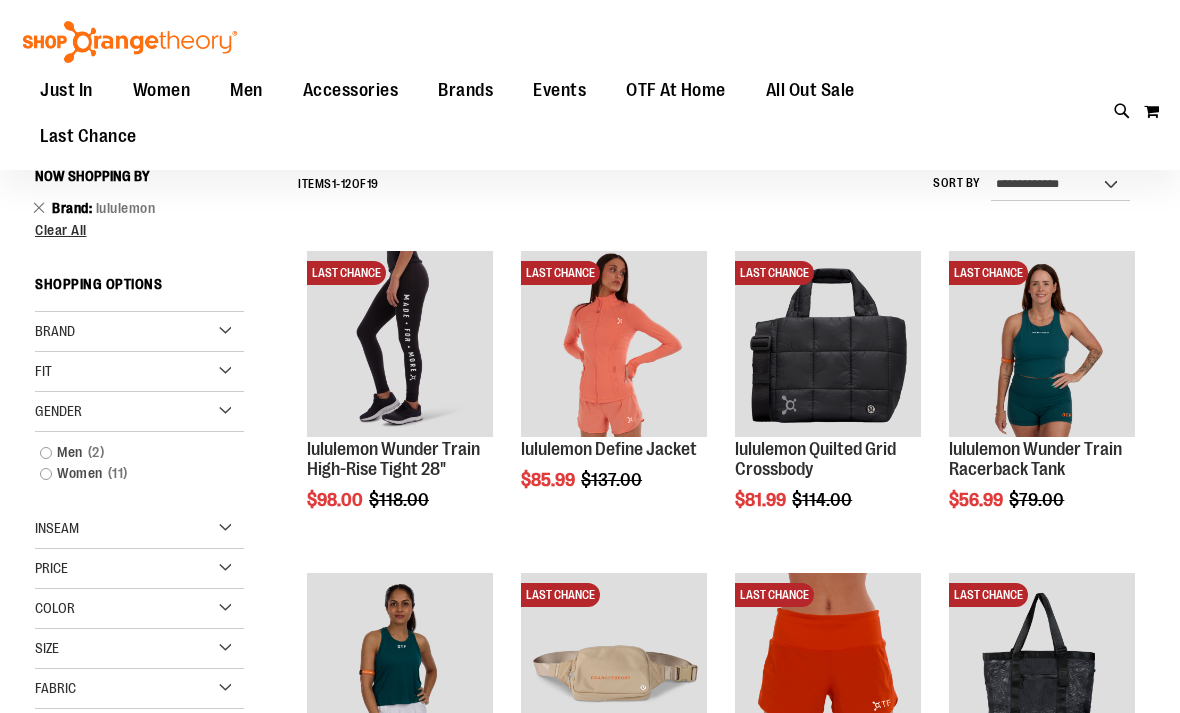 scroll, scrollTop: 131, scrollLeft: 0, axis: vertical 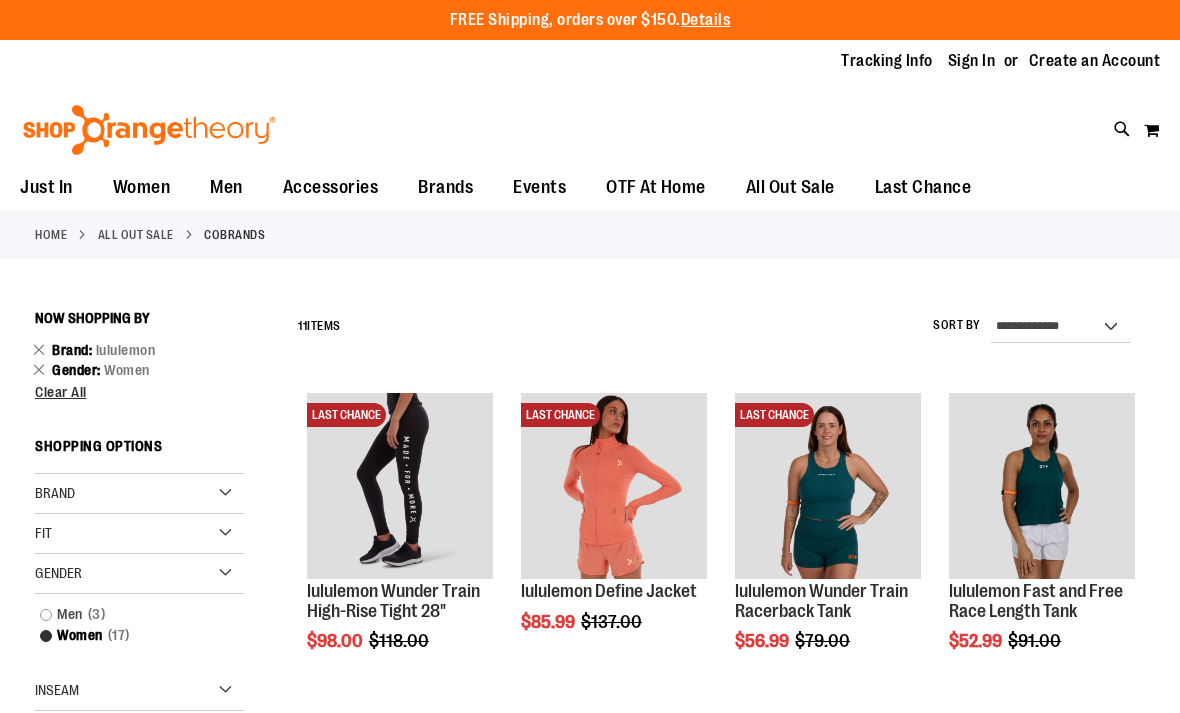 click on "Quickview" at bounding box center [996, 856] 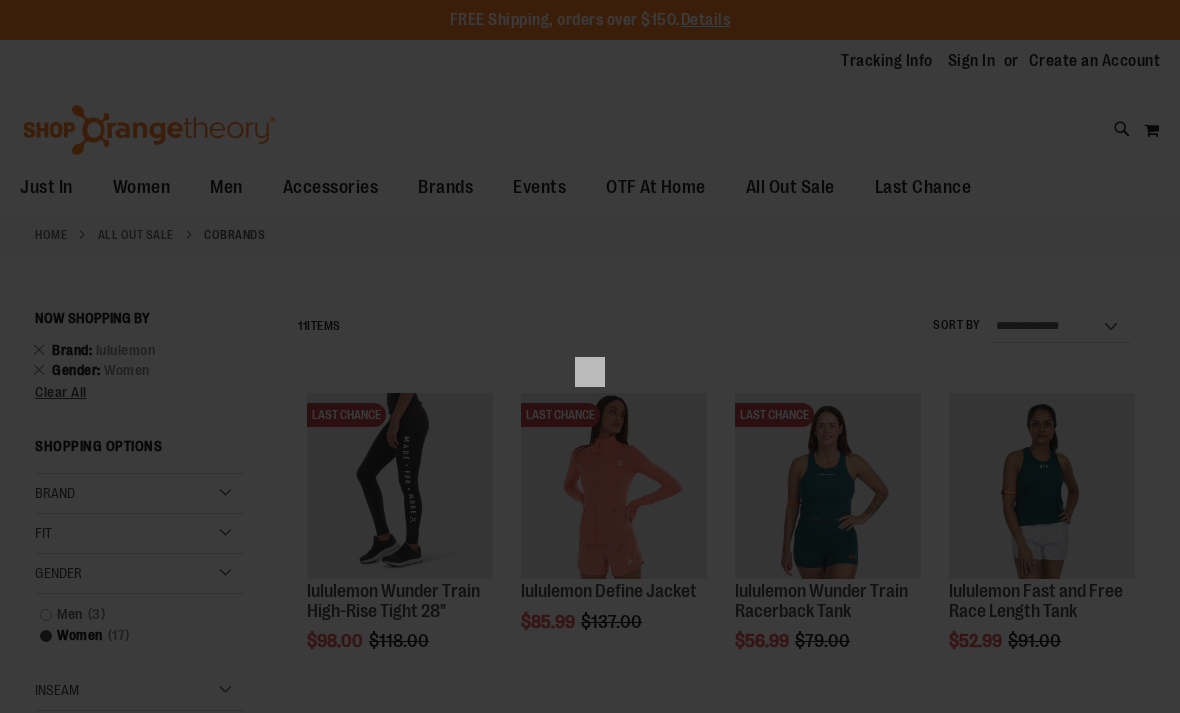 scroll, scrollTop: 0, scrollLeft: 0, axis: both 